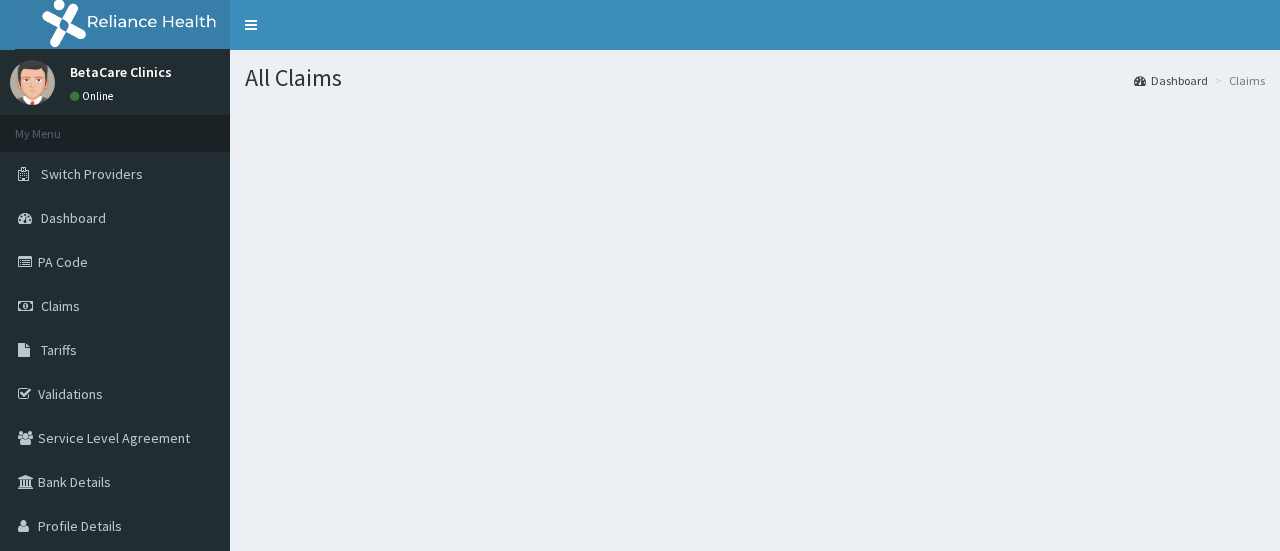 scroll, scrollTop: 0, scrollLeft: 0, axis: both 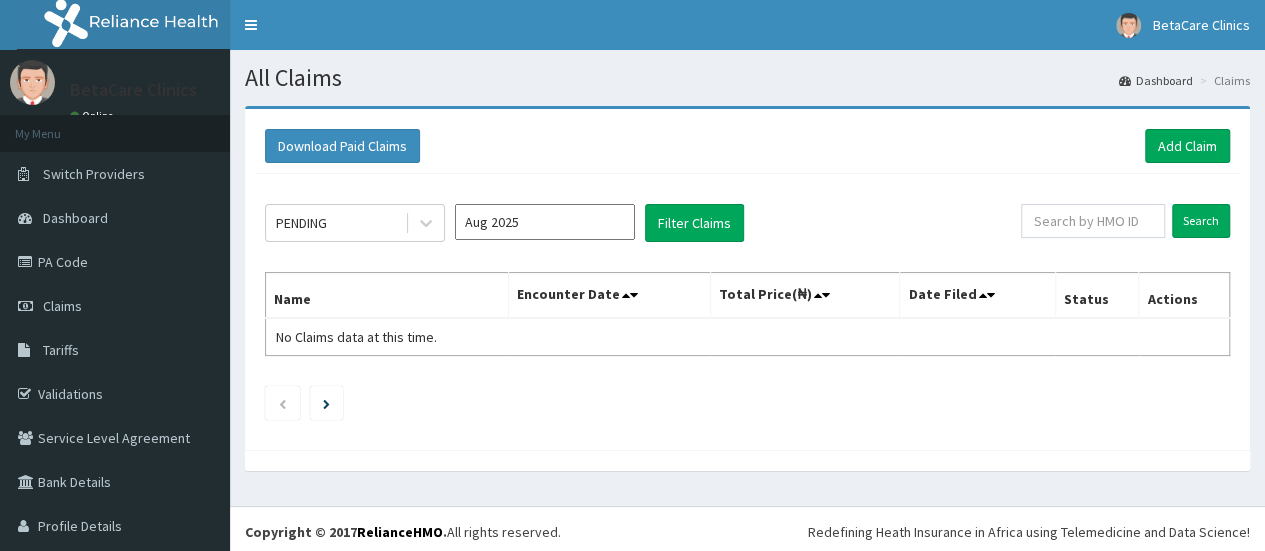 click on "Aug 2025" at bounding box center (545, 222) 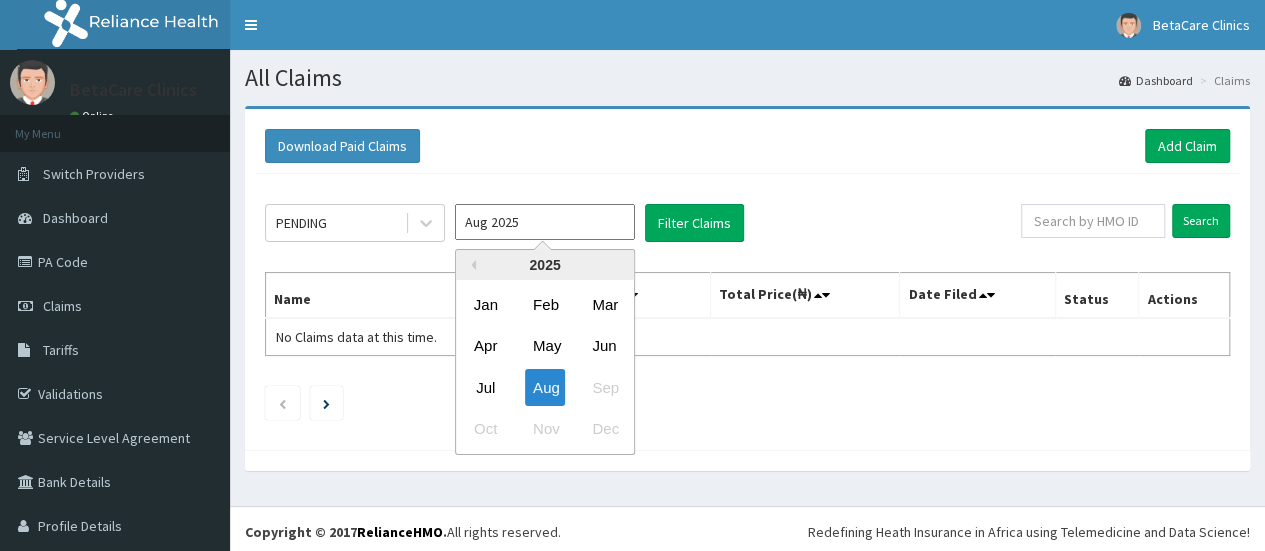 click on "Jul" at bounding box center [486, 387] 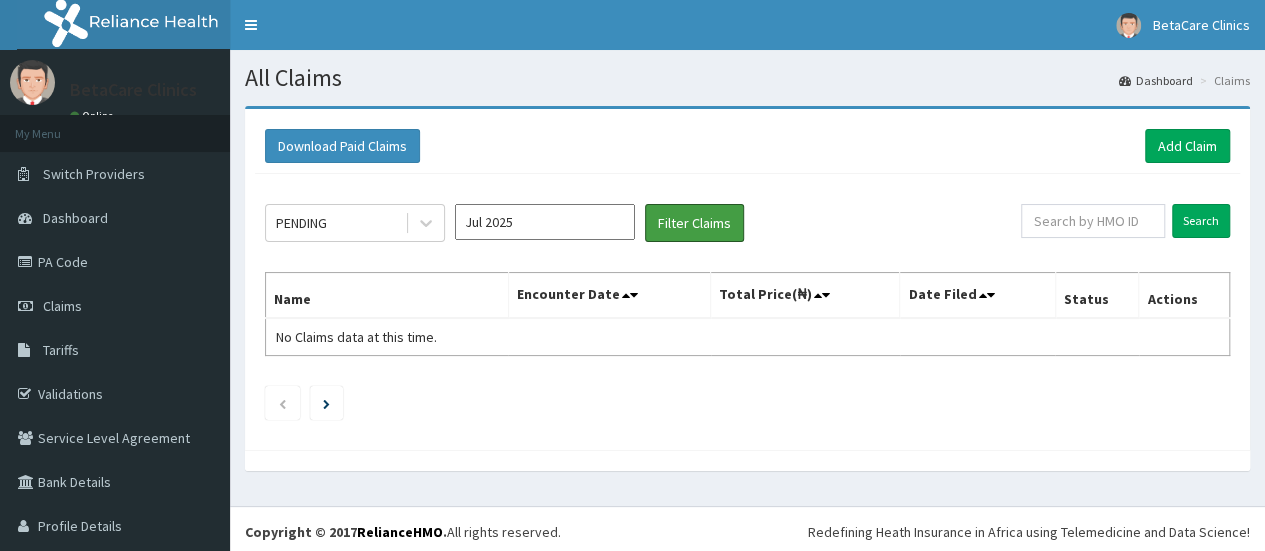 click on "Filter Claims" at bounding box center (694, 223) 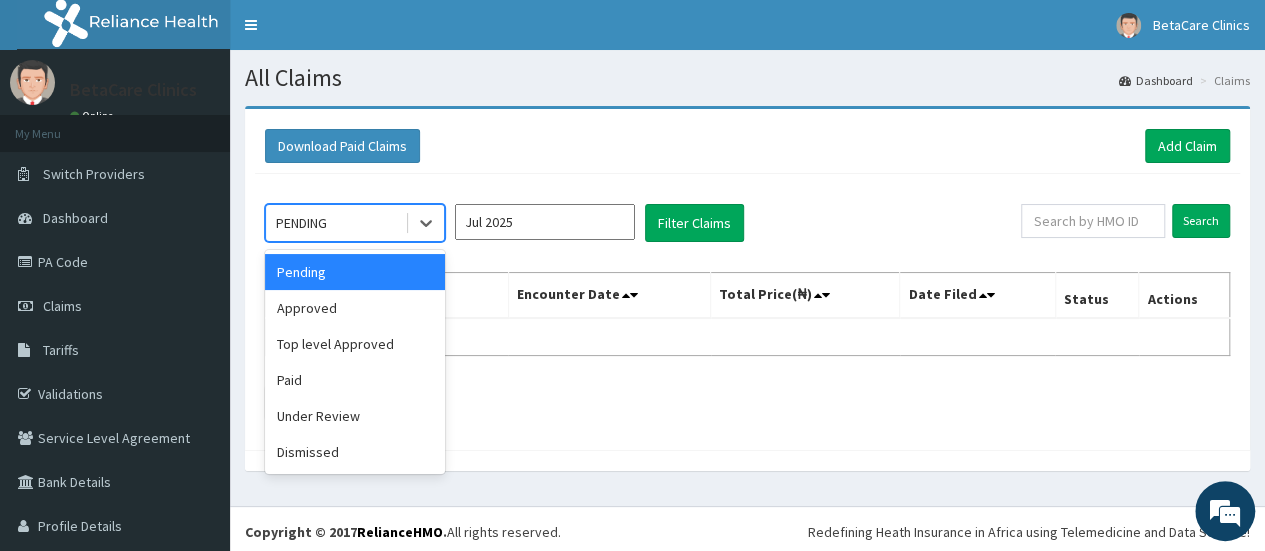 click 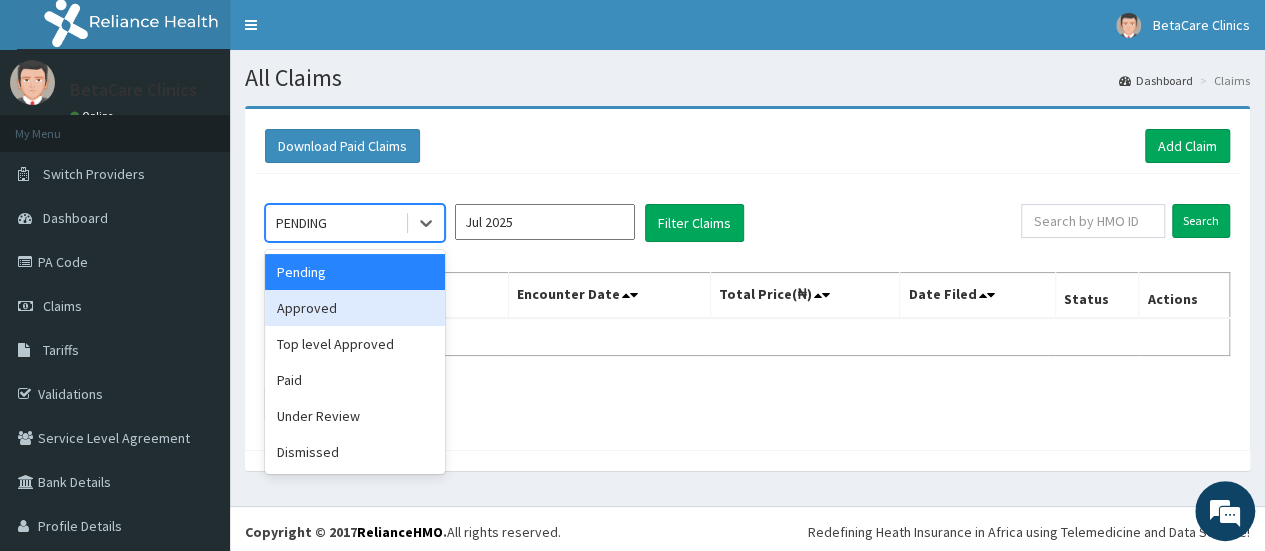 click on "Approved" at bounding box center (355, 308) 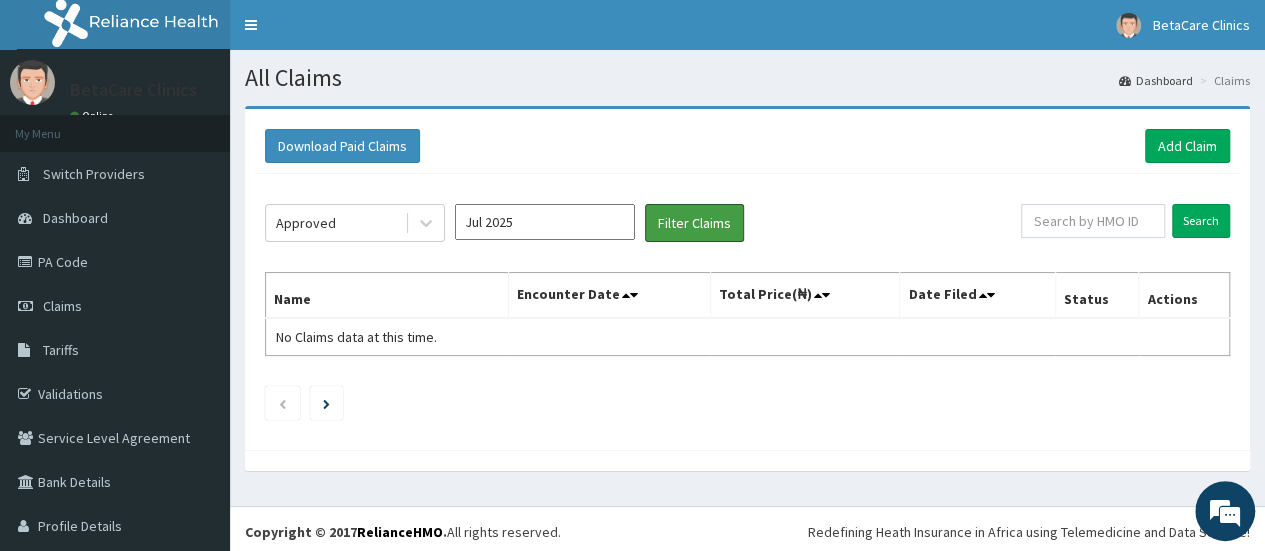 click on "Filter Claims" at bounding box center (694, 223) 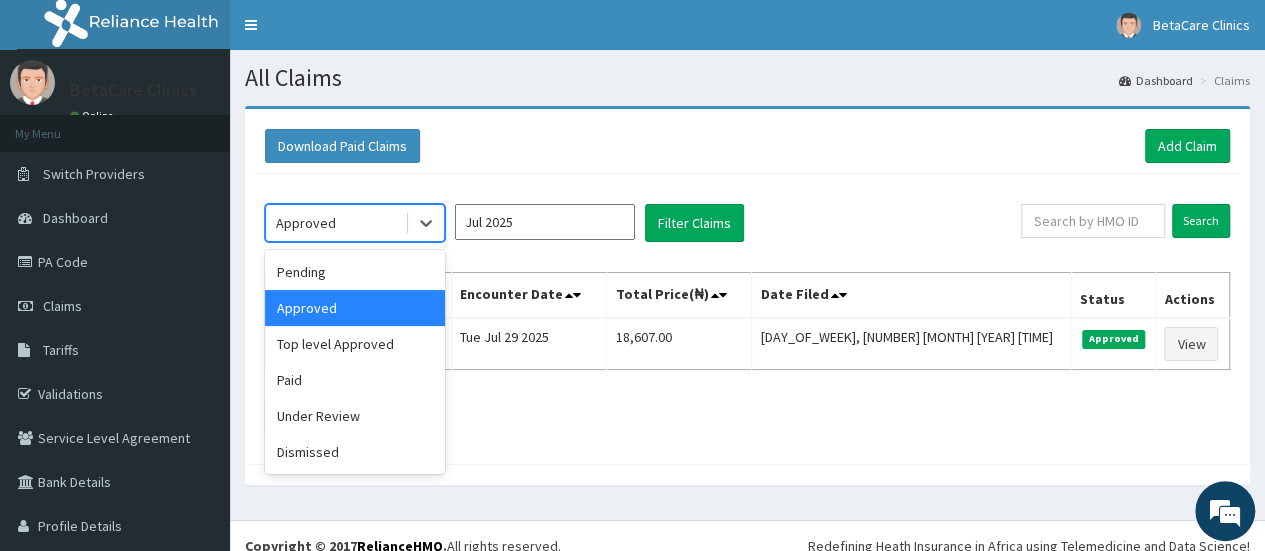 click at bounding box center (426, 223) 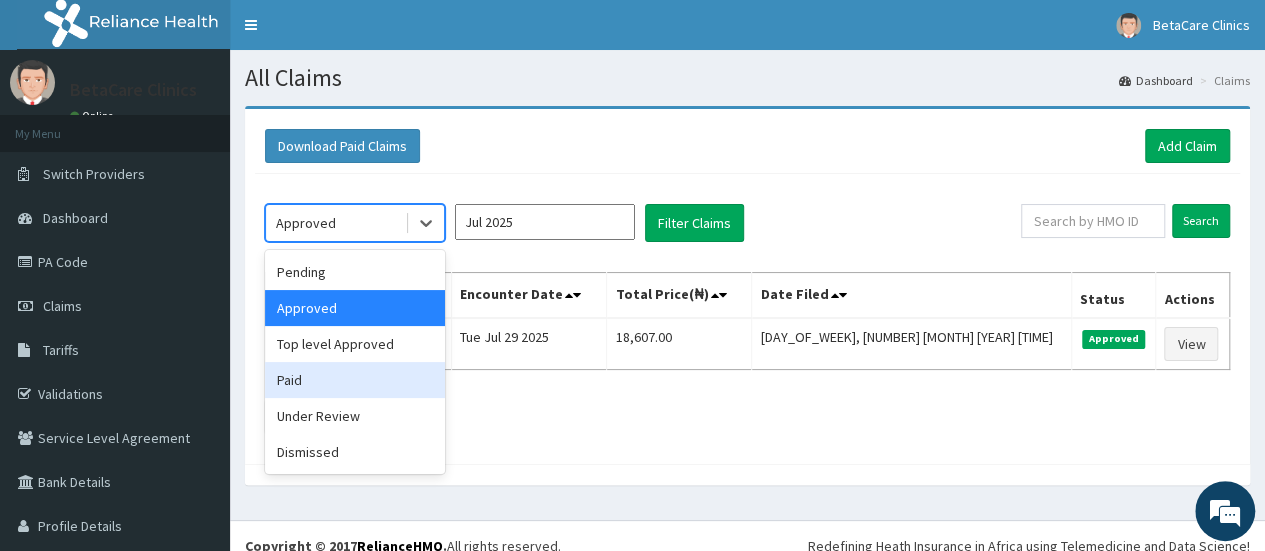 scroll, scrollTop: 0, scrollLeft: 0, axis: both 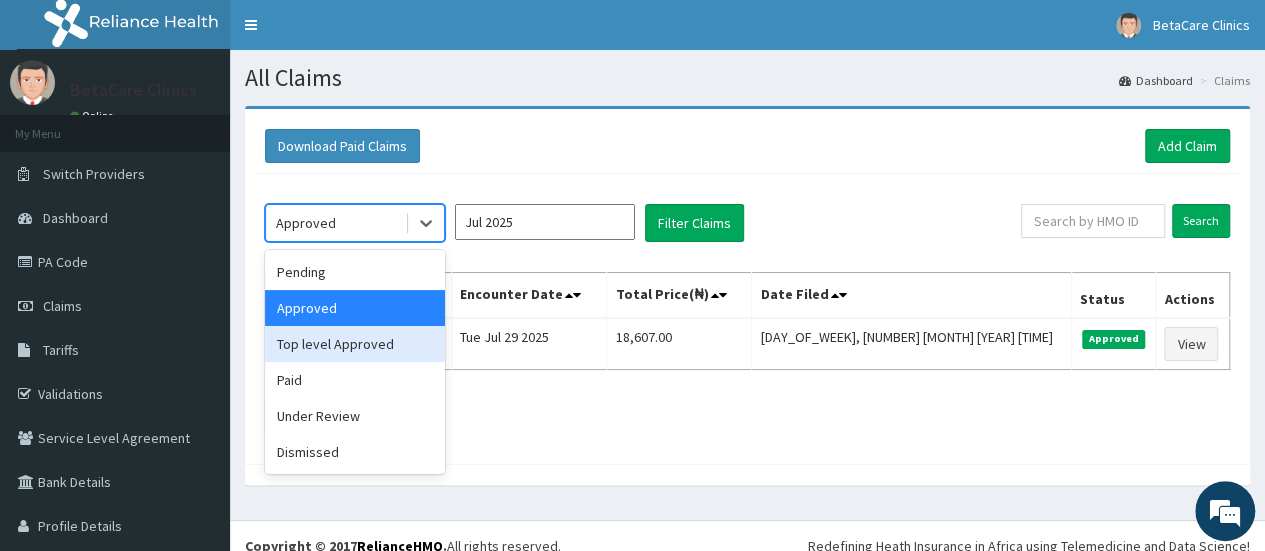 click on "Top level Approved" at bounding box center (355, 344) 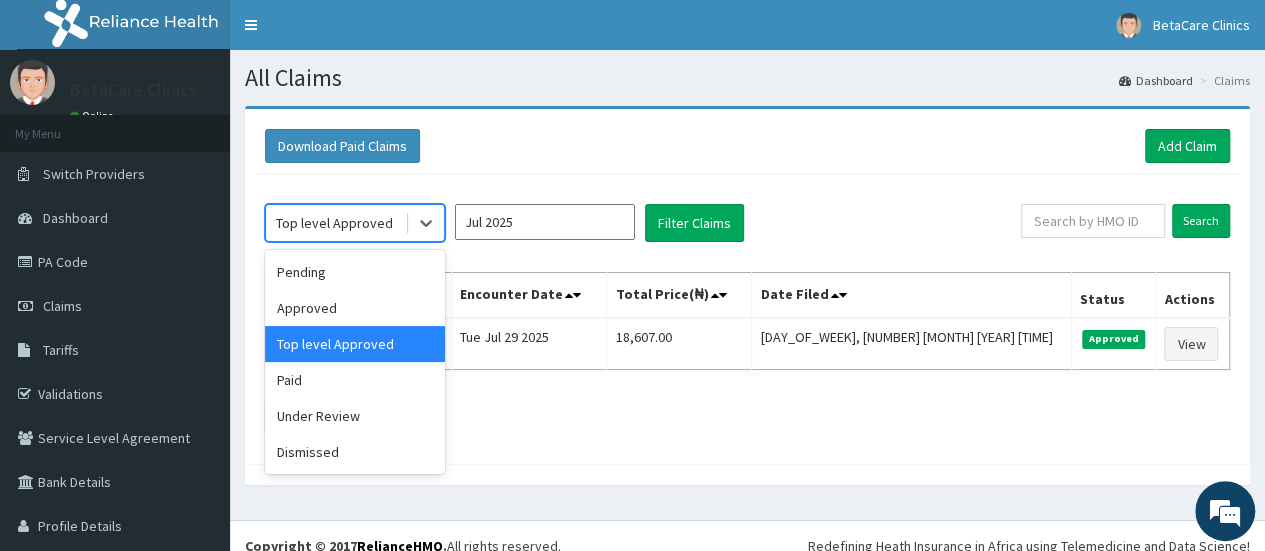 click 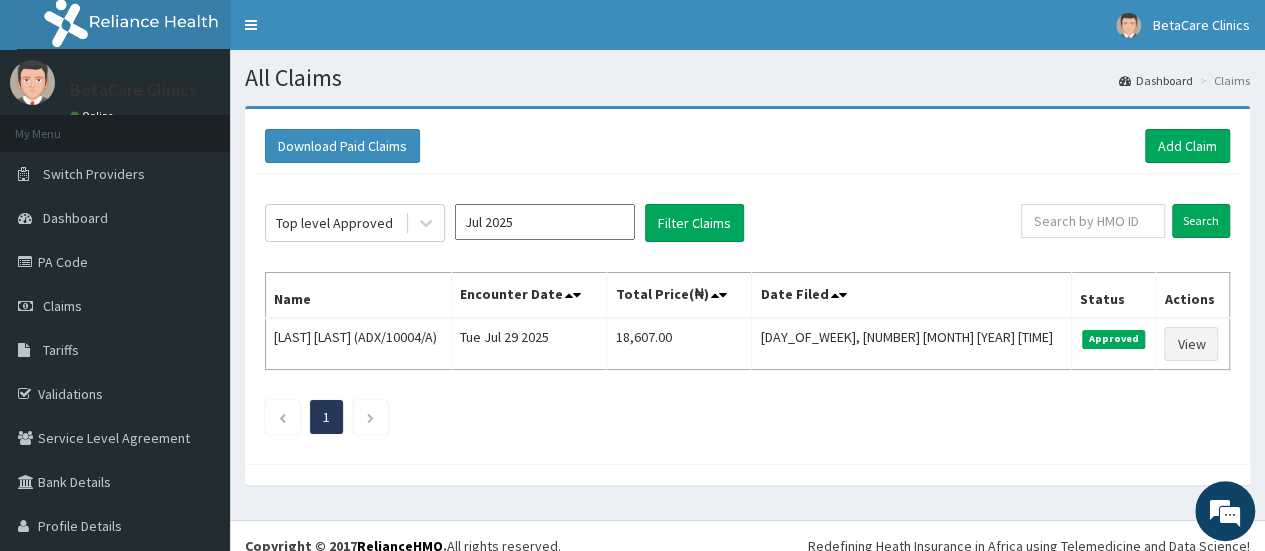 click on "1" at bounding box center [747, 417] 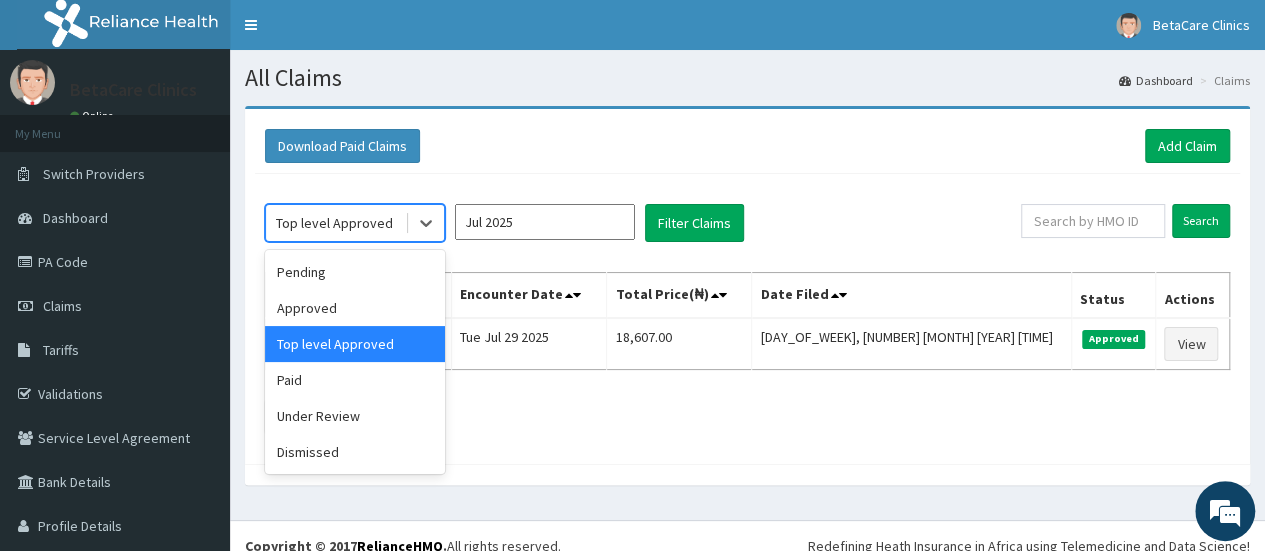 click at bounding box center [426, 223] 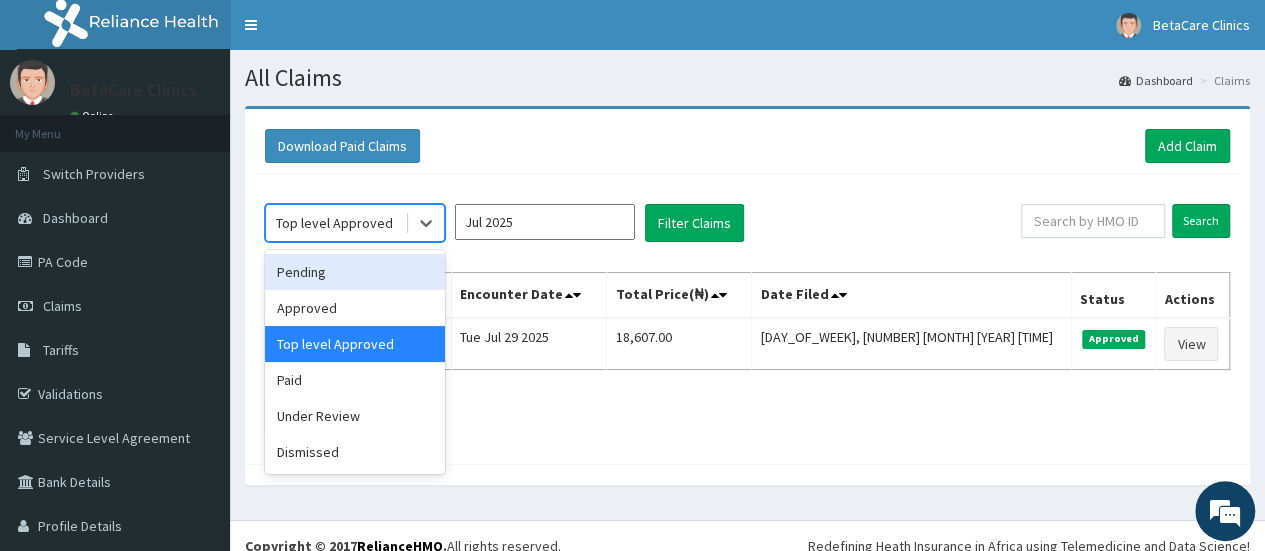 click on "Pending" at bounding box center [355, 272] 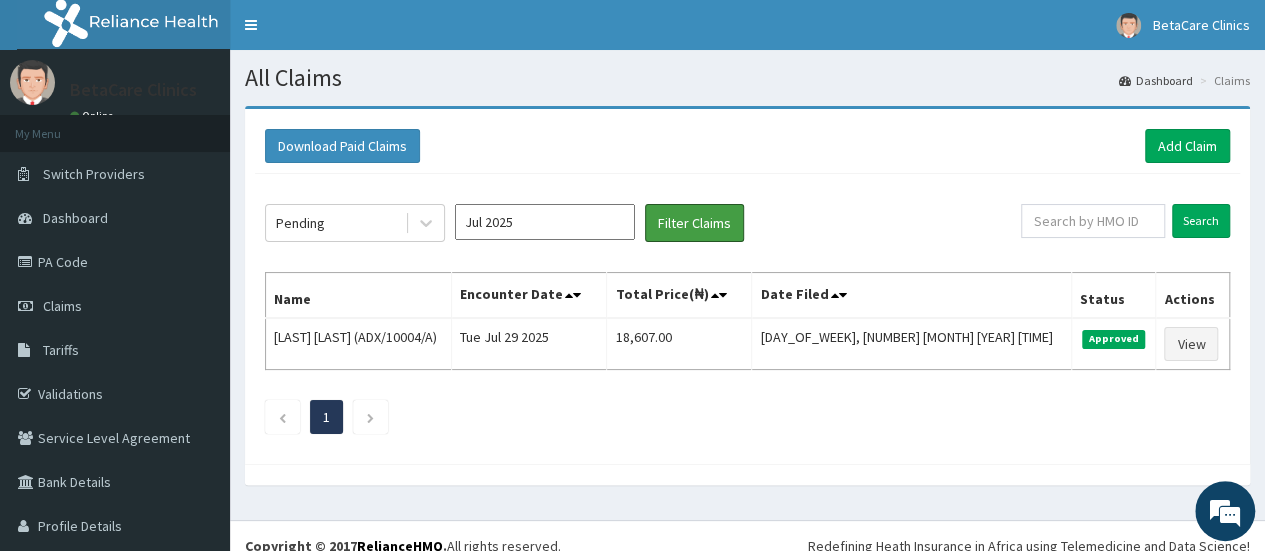 click on "Filter Claims" at bounding box center (694, 223) 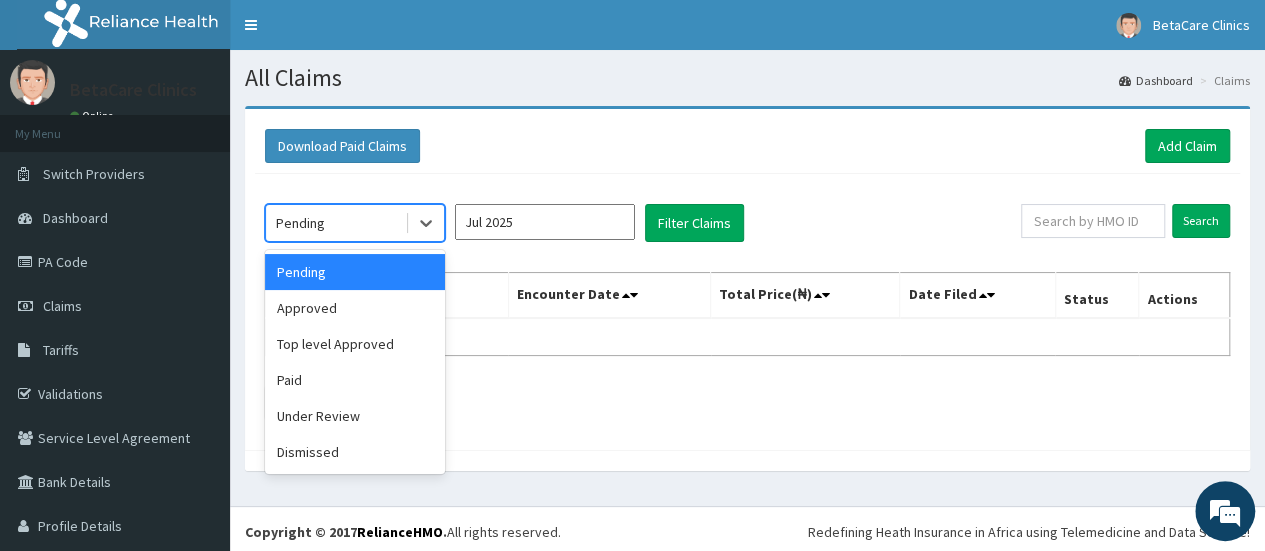 click 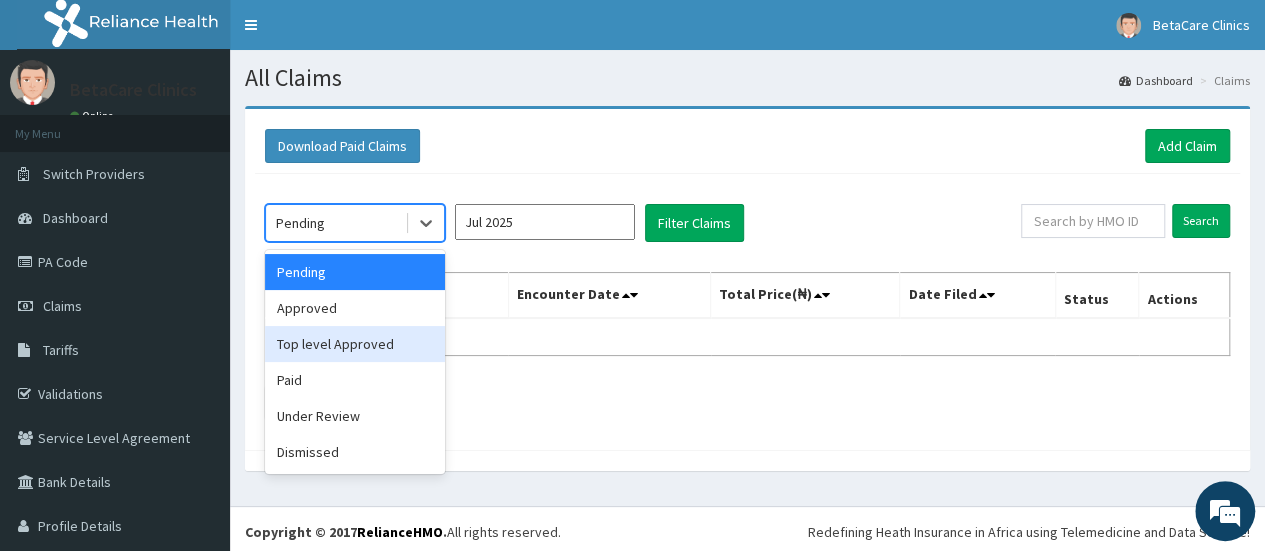 click on "Top level Approved" at bounding box center [355, 344] 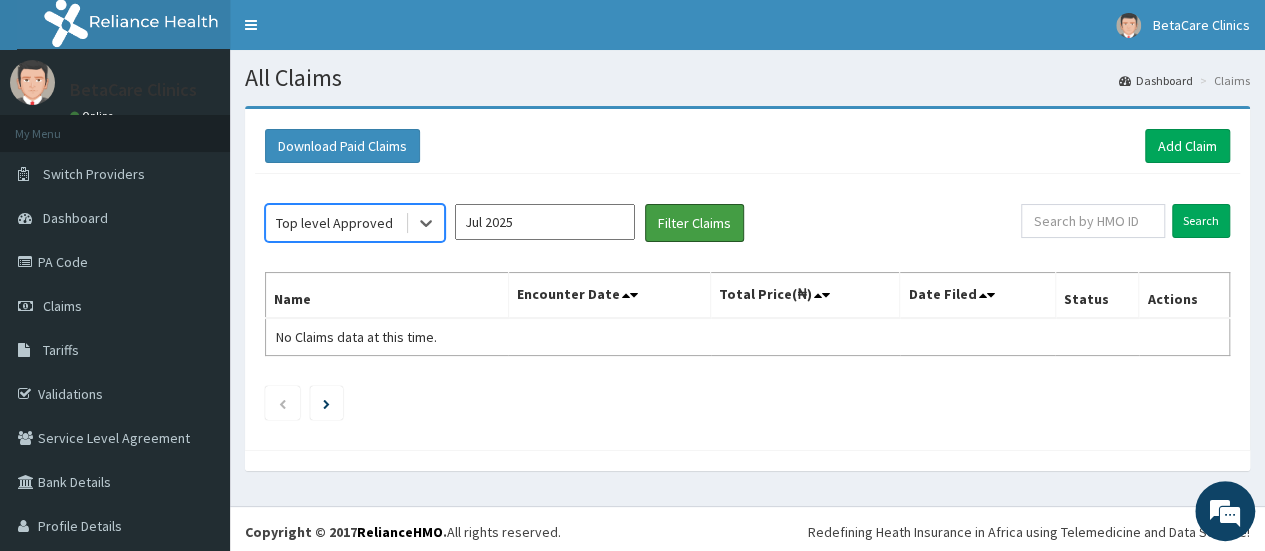 click on "Filter Claims" at bounding box center (694, 223) 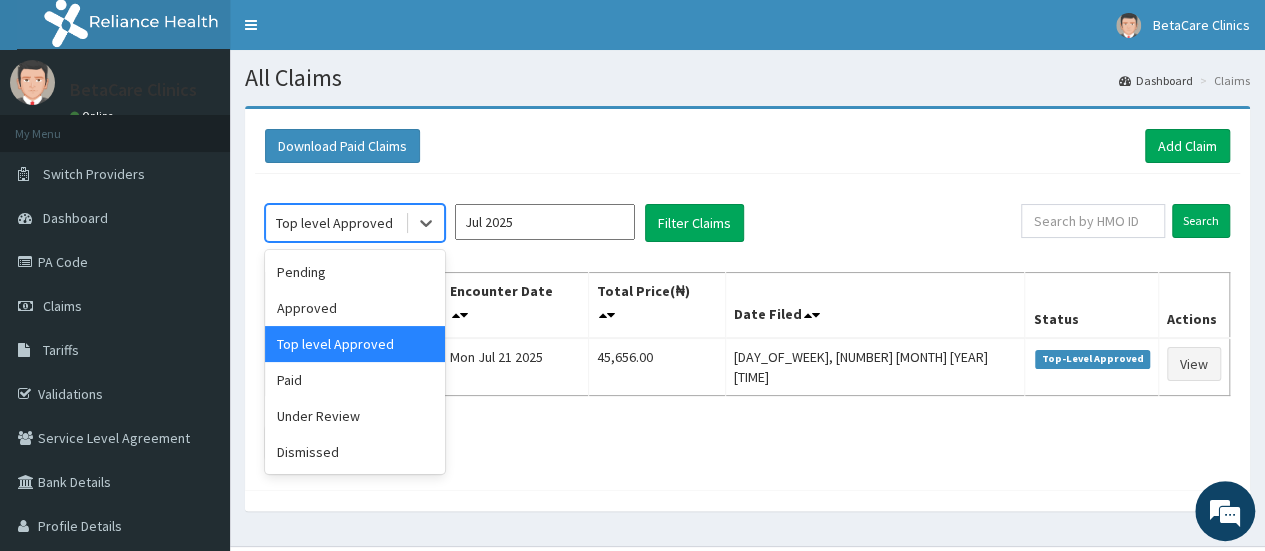 click 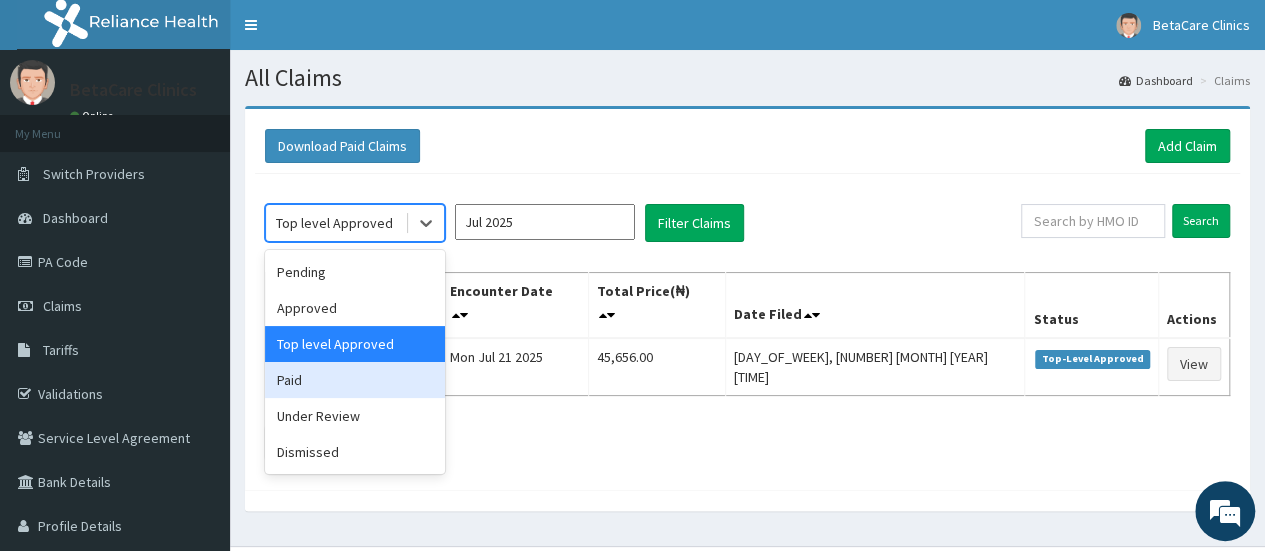 click on "Paid" at bounding box center [355, 380] 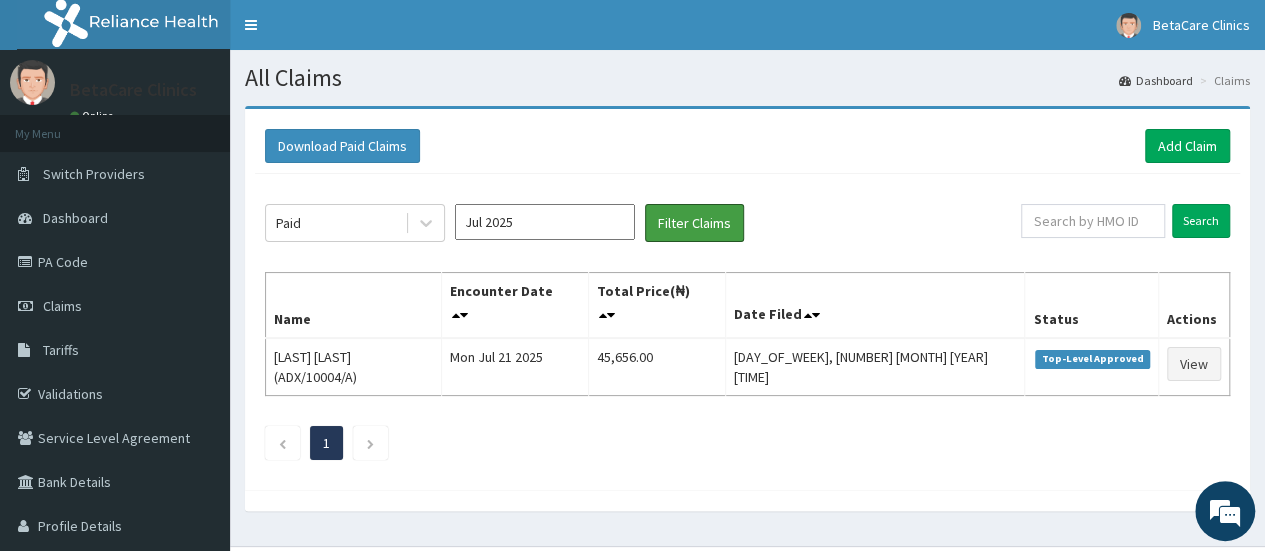 click on "Filter Claims" at bounding box center (694, 223) 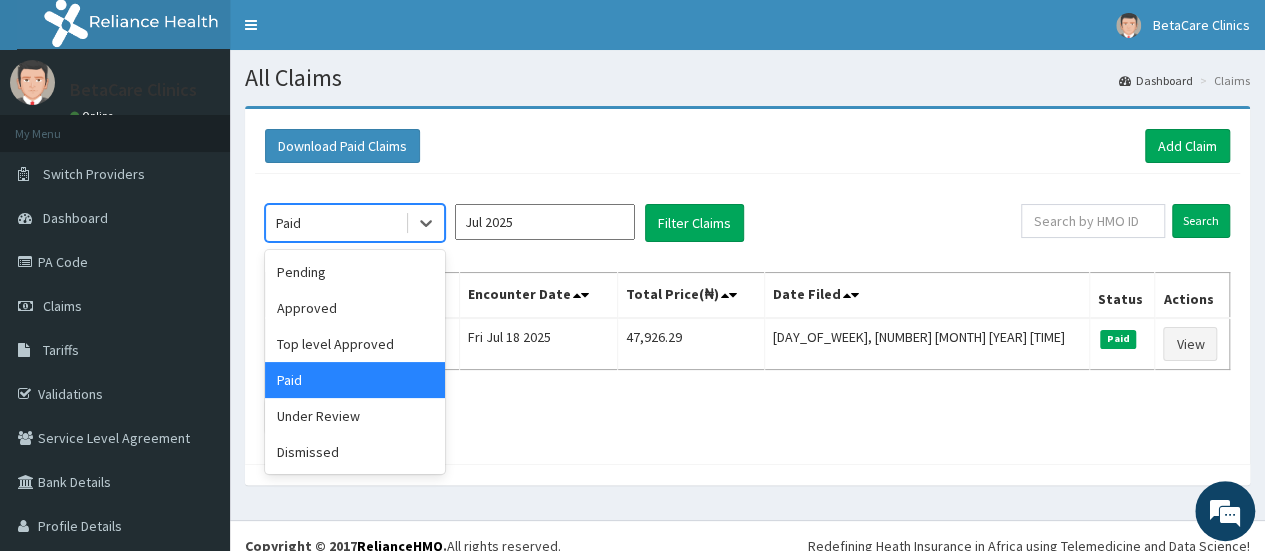 click 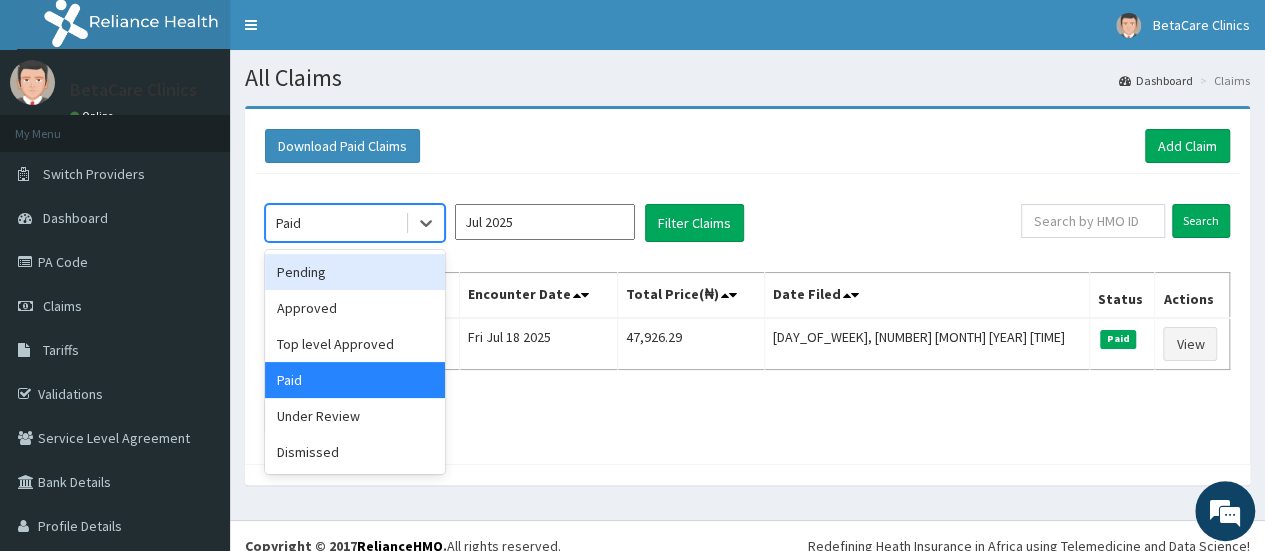 click on "Pending" at bounding box center [355, 272] 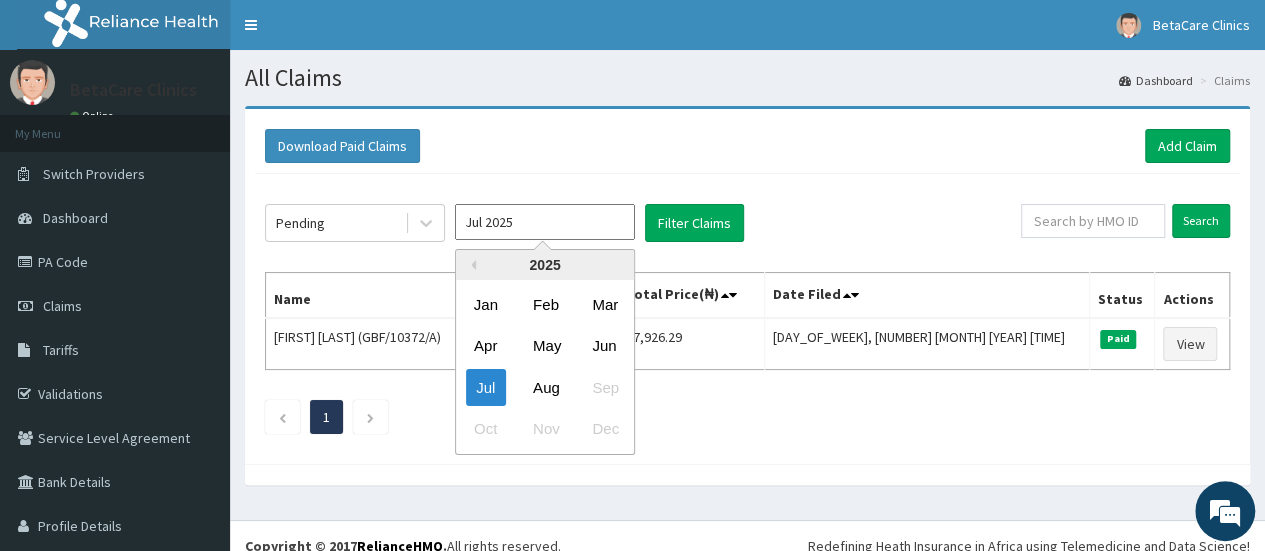 click on "Jul 2025" at bounding box center [545, 222] 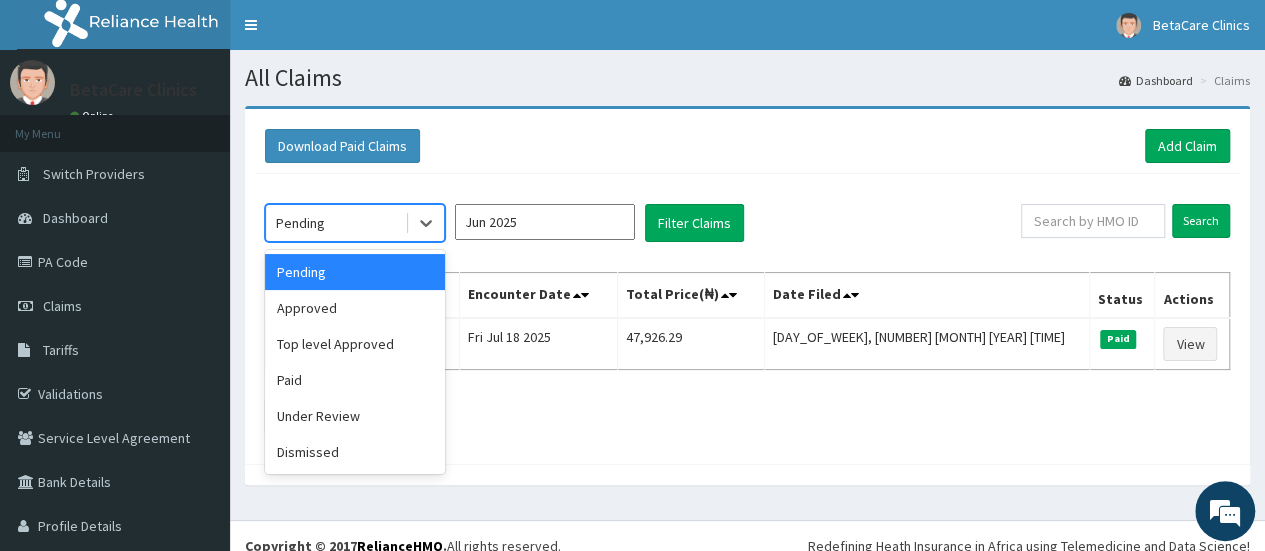 click 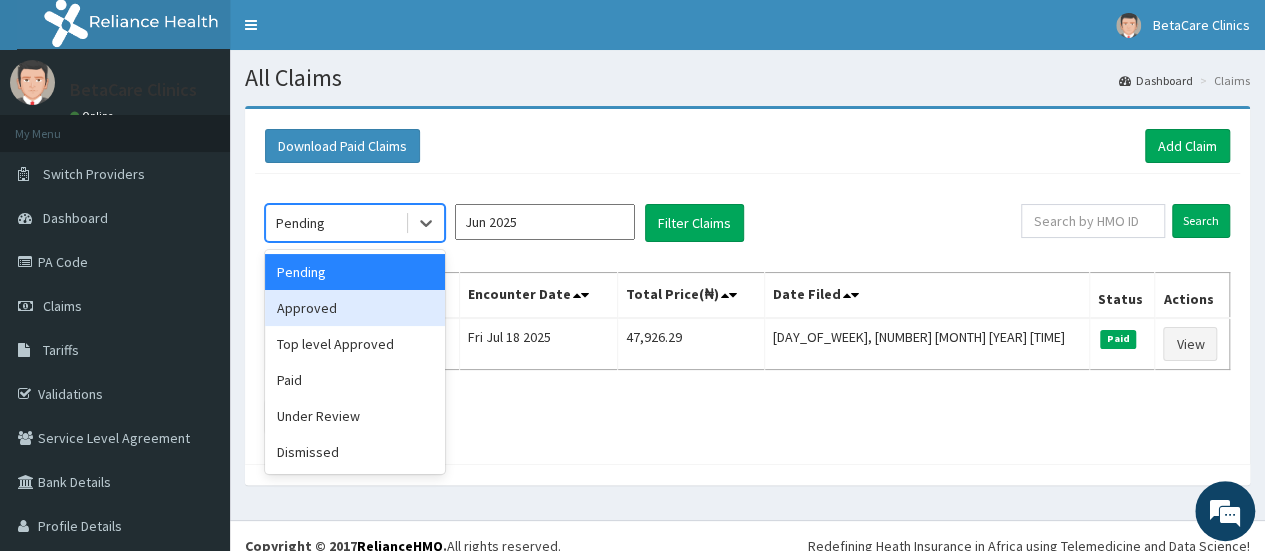 click on "Approved" at bounding box center (355, 308) 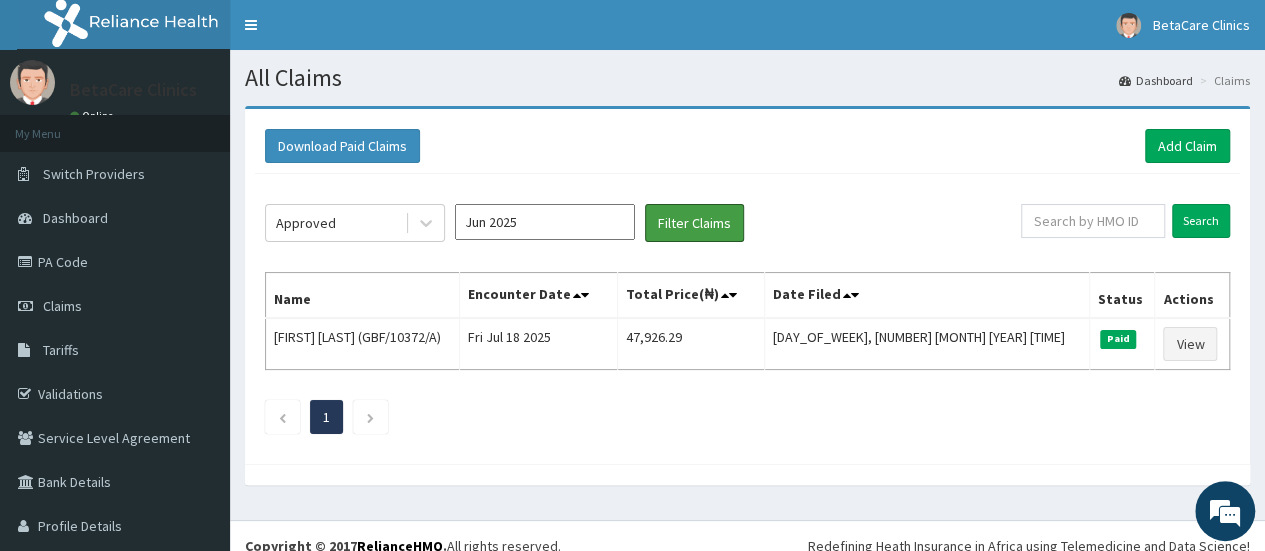 click on "Filter Claims" at bounding box center [694, 223] 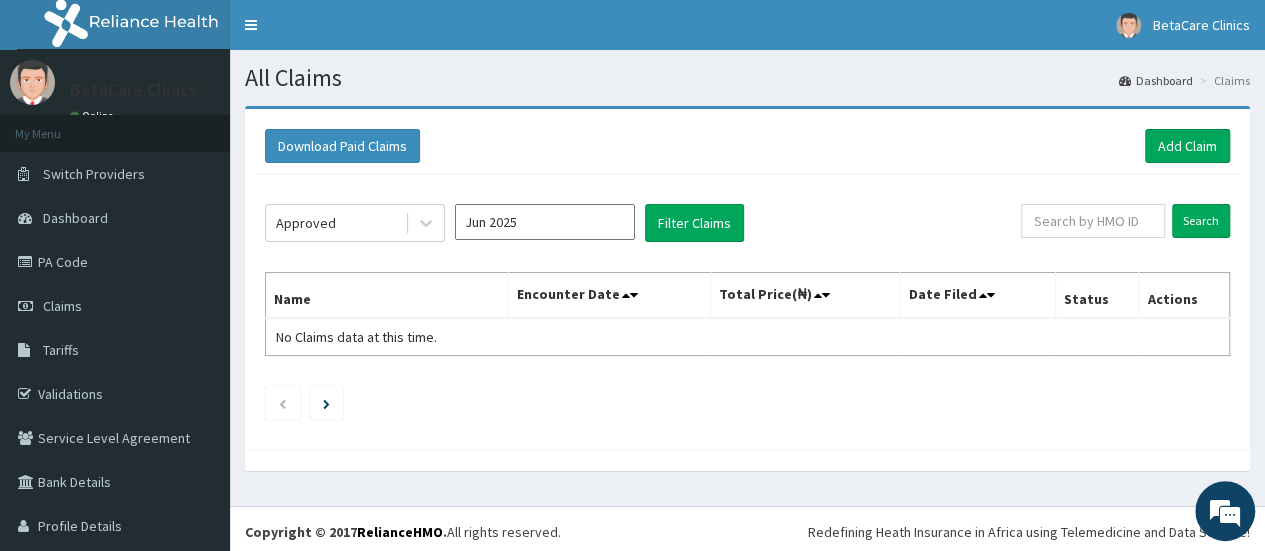 click at bounding box center (426, 223) 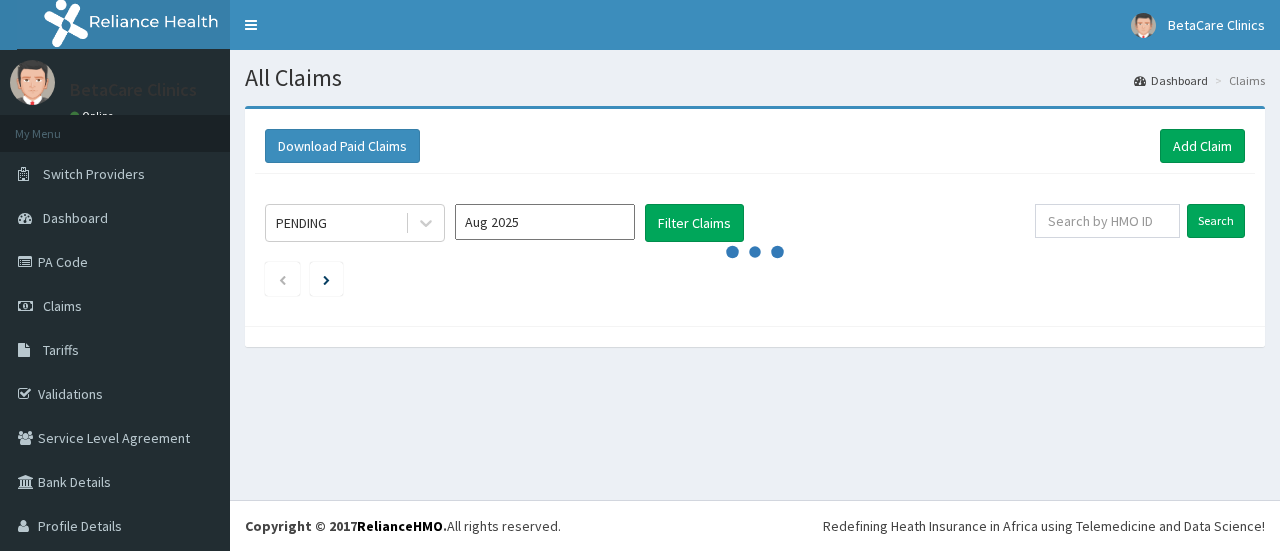 scroll, scrollTop: 0, scrollLeft: 0, axis: both 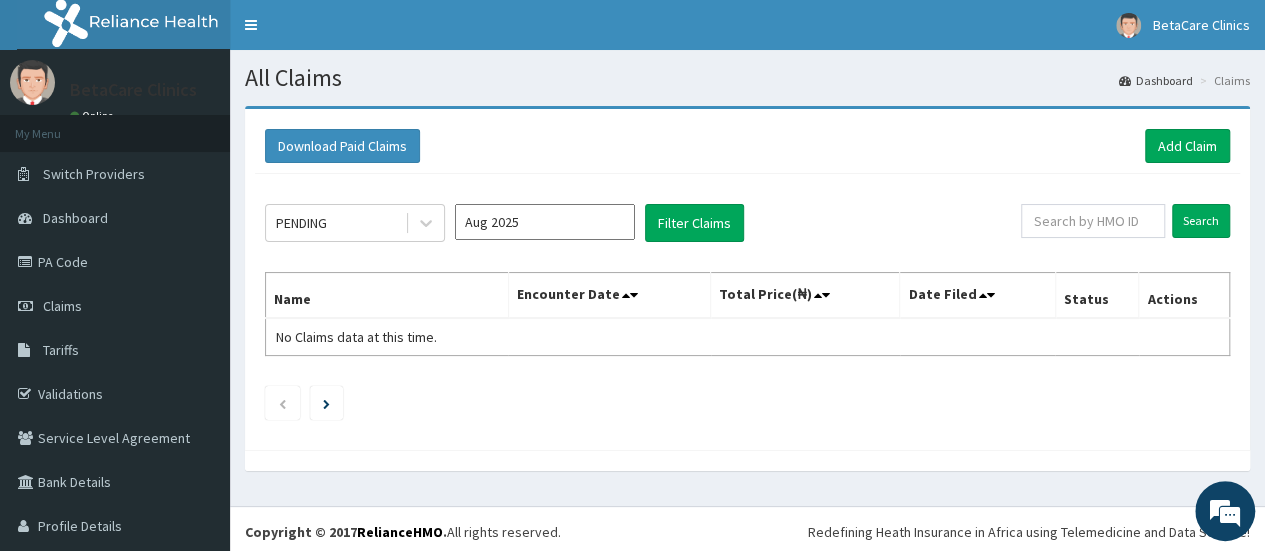 click on "Tariffs" at bounding box center (61, 350) 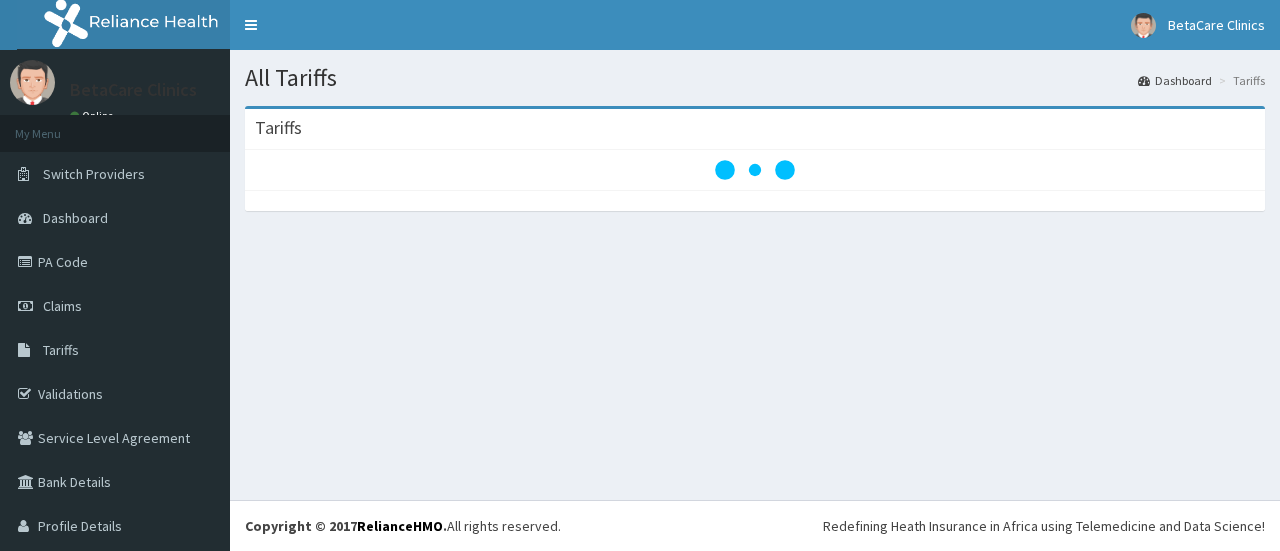 scroll, scrollTop: 0, scrollLeft: 0, axis: both 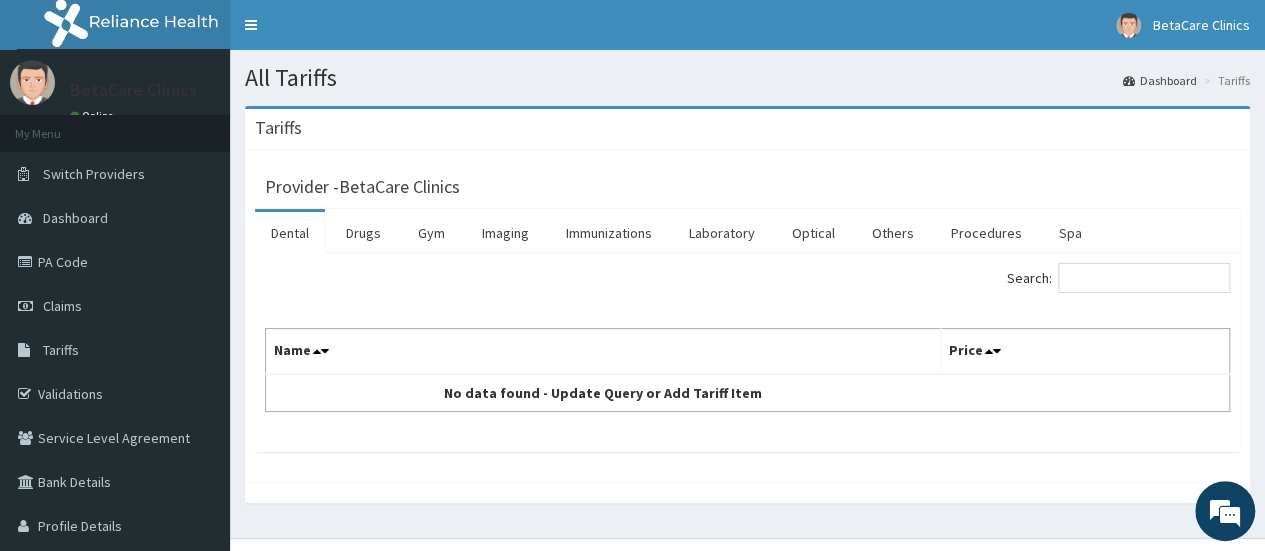 click on "Gym" at bounding box center [431, 233] 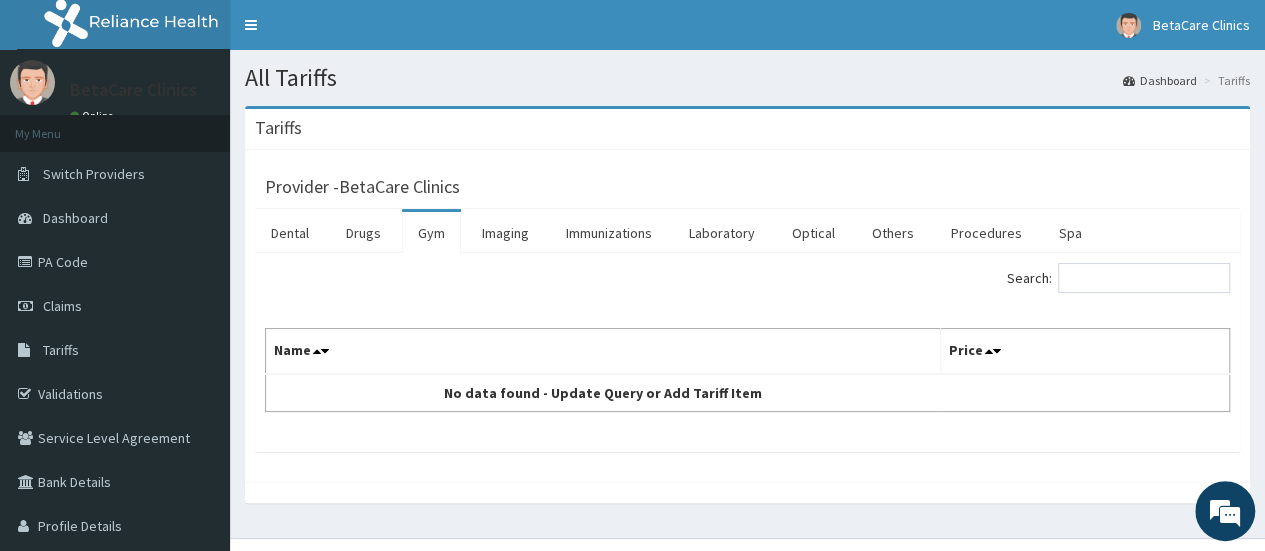 scroll, scrollTop: 0, scrollLeft: 0, axis: both 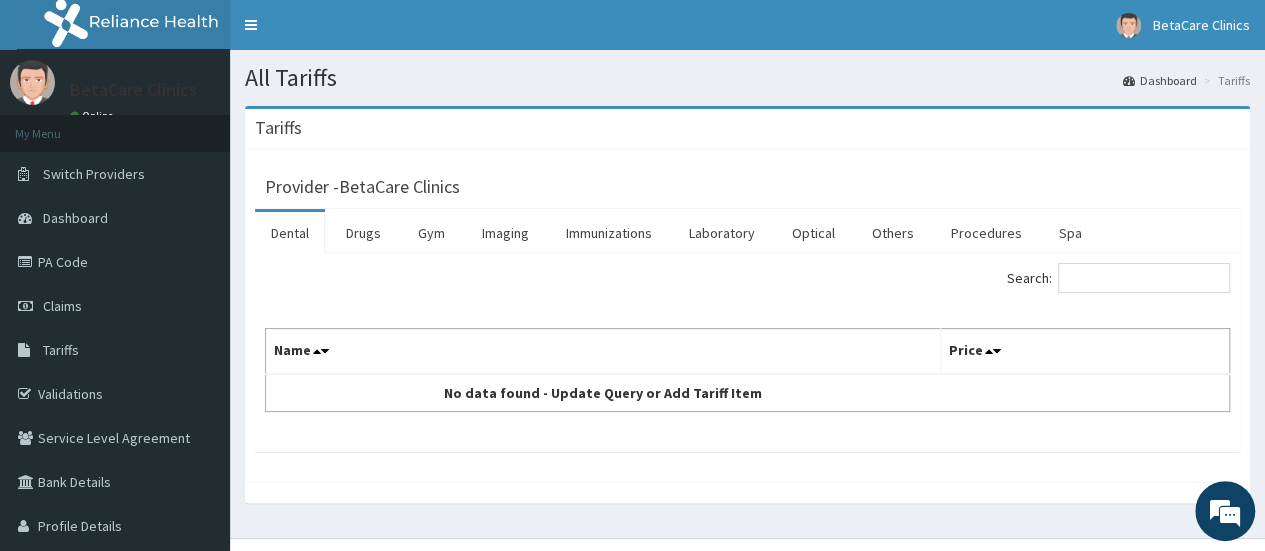 click on "Laboratory" at bounding box center [722, 233] 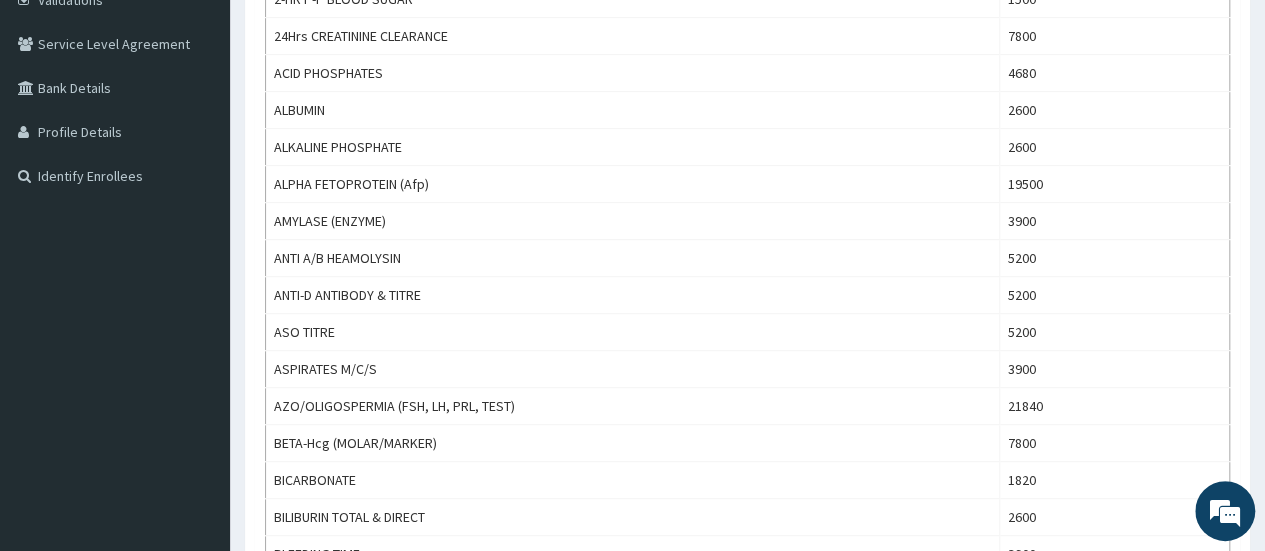 scroll, scrollTop: 0, scrollLeft: 0, axis: both 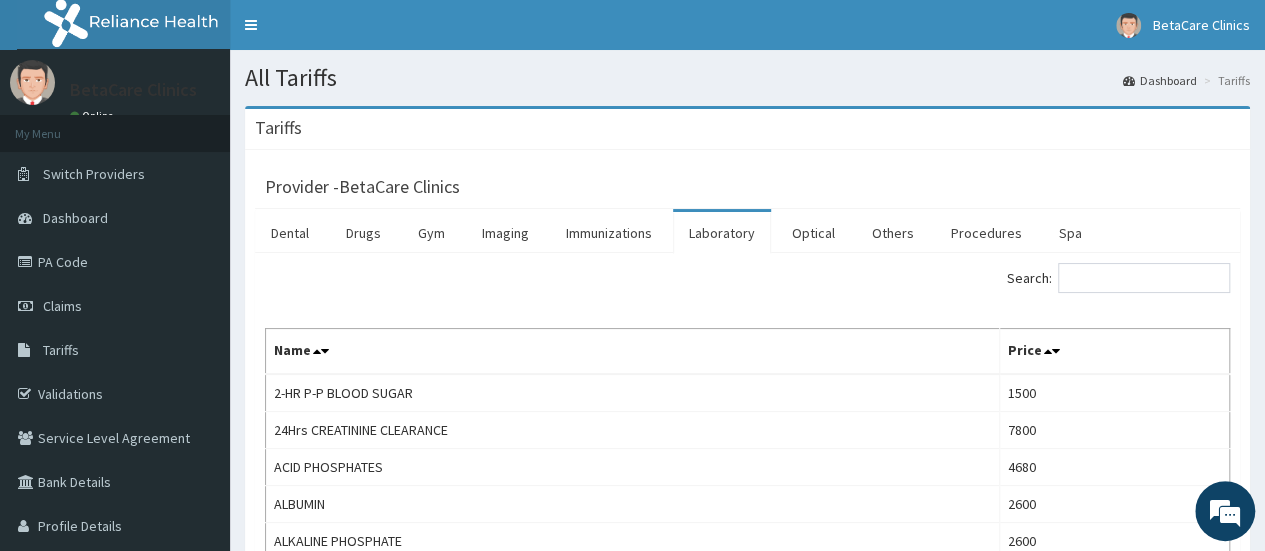 click on "Optical" at bounding box center (813, 233) 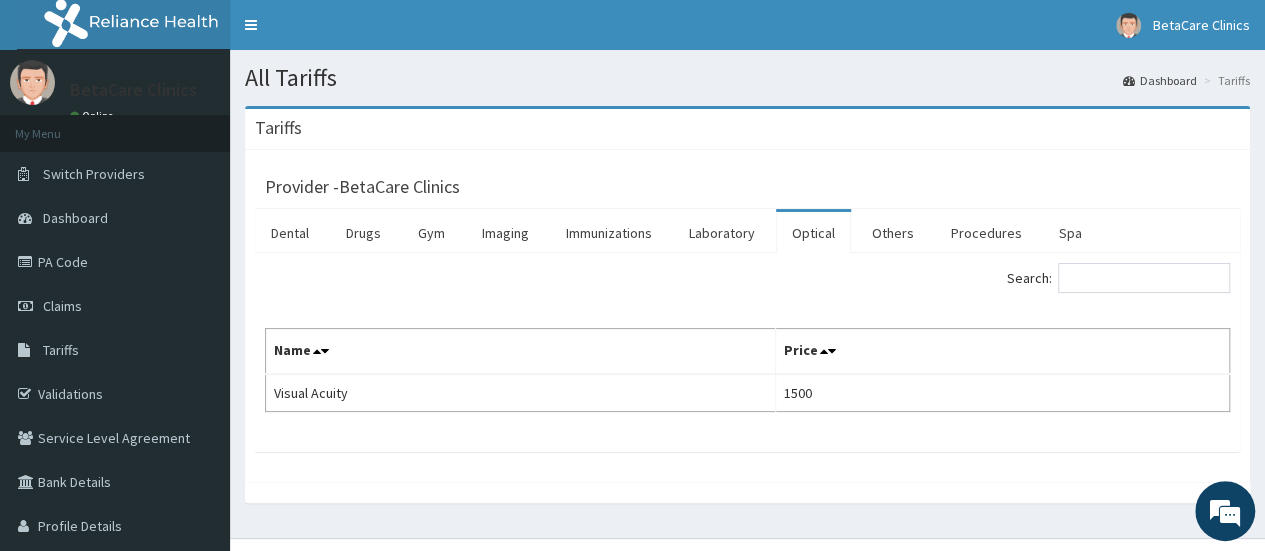 click on "Others" at bounding box center (893, 233) 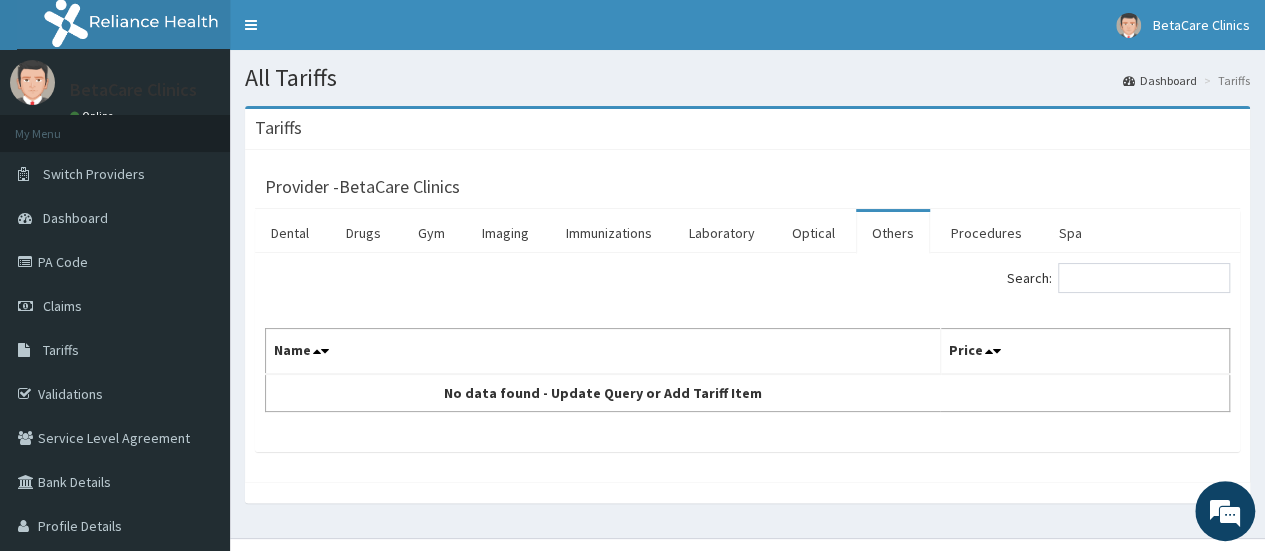click on "Procedures" at bounding box center (986, 233) 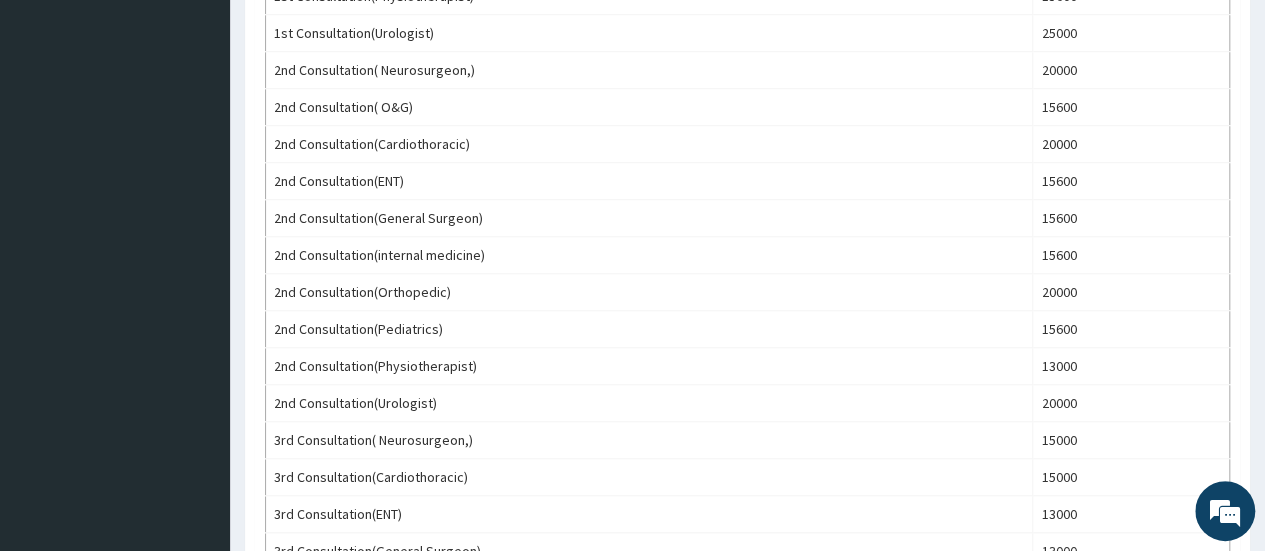 scroll, scrollTop: 749, scrollLeft: 0, axis: vertical 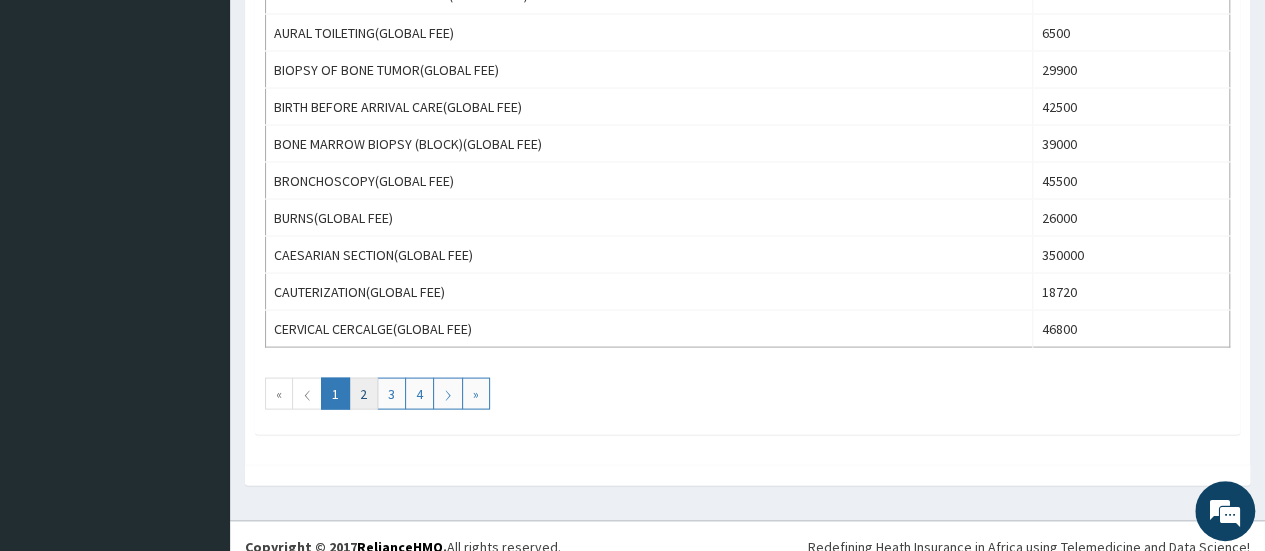 click on "2" at bounding box center (363, 393) 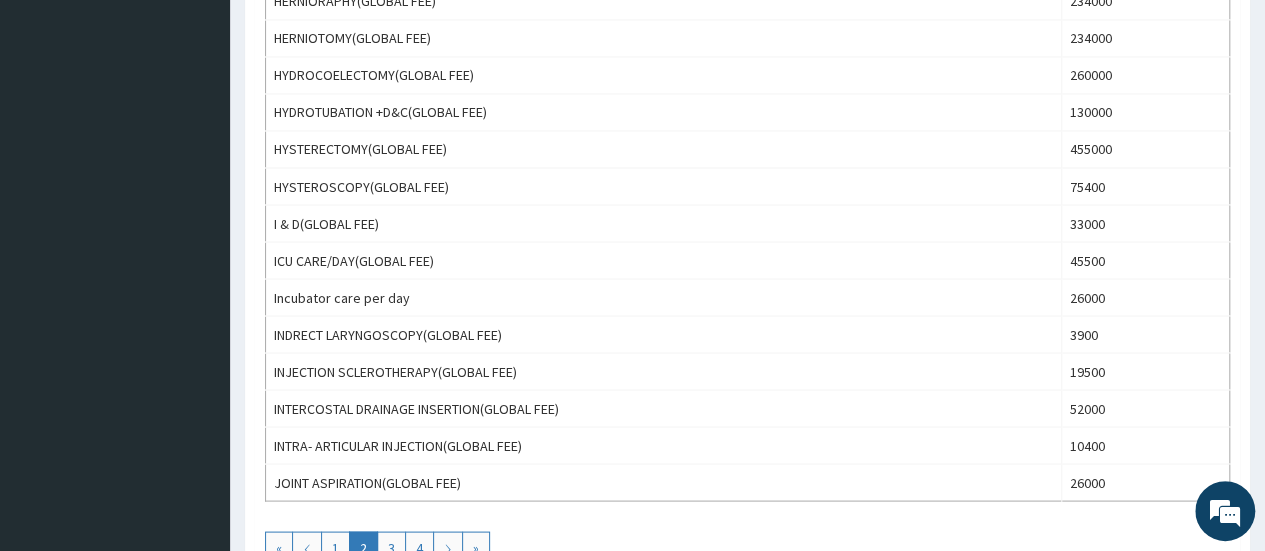 scroll, scrollTop: 1840, scrollLeft: 0, axis: vertical 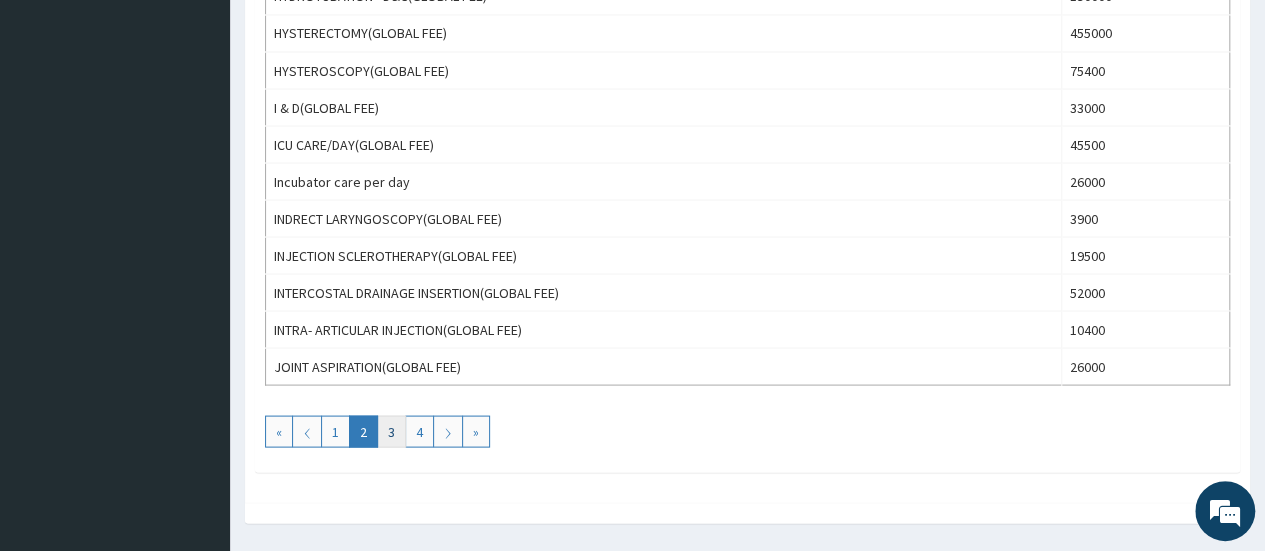 click on "3" at bounding box center (391, 431) 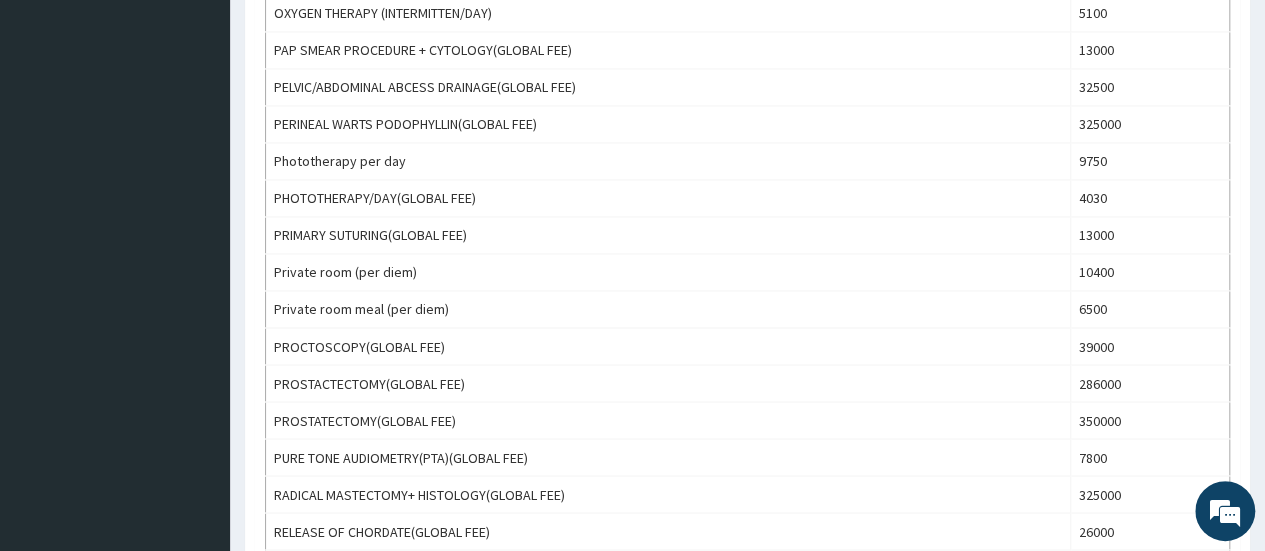 scroll, scrollTop: 1592, scrollLeft: 0, axis: vertical 